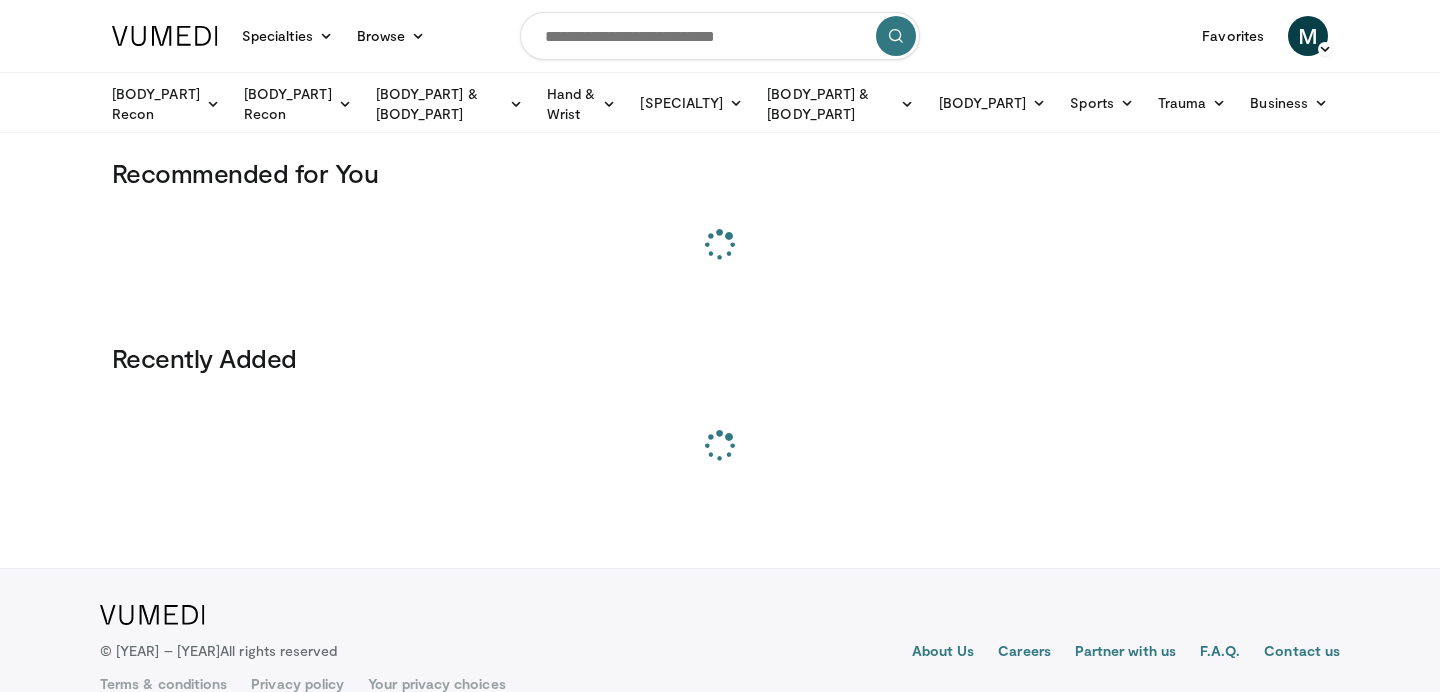 scroll, scrollTop: 0, scrollLeft: 0, axis: both 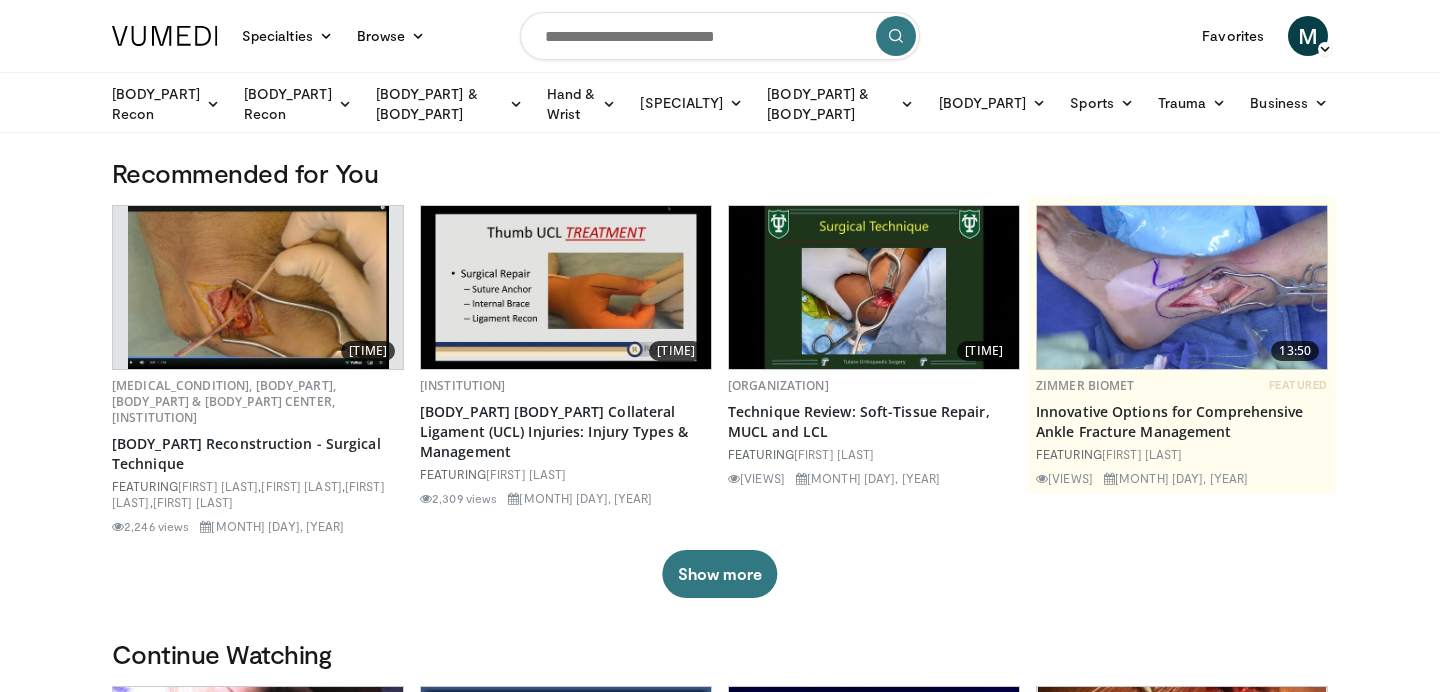 click at bounding box center (720, 36) 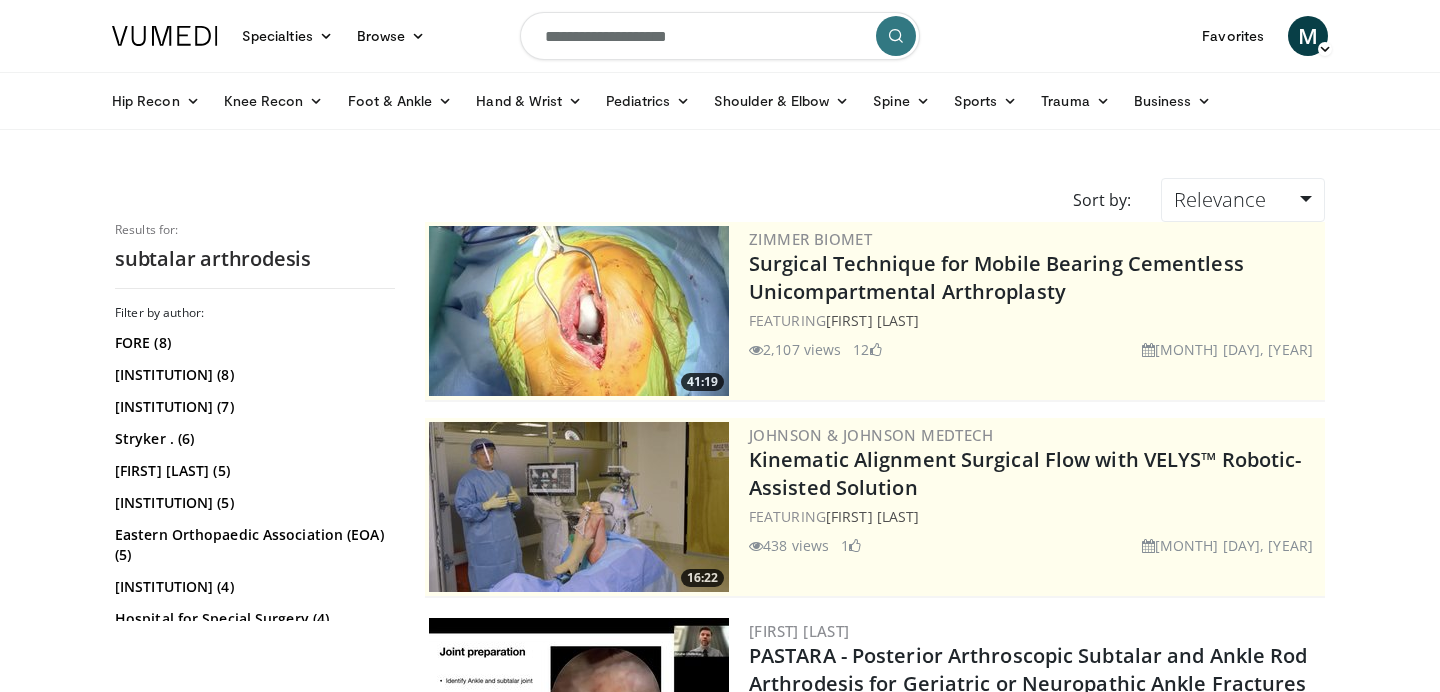 scroll, scrollTop: 0, scrollLeft: 0, axis: both 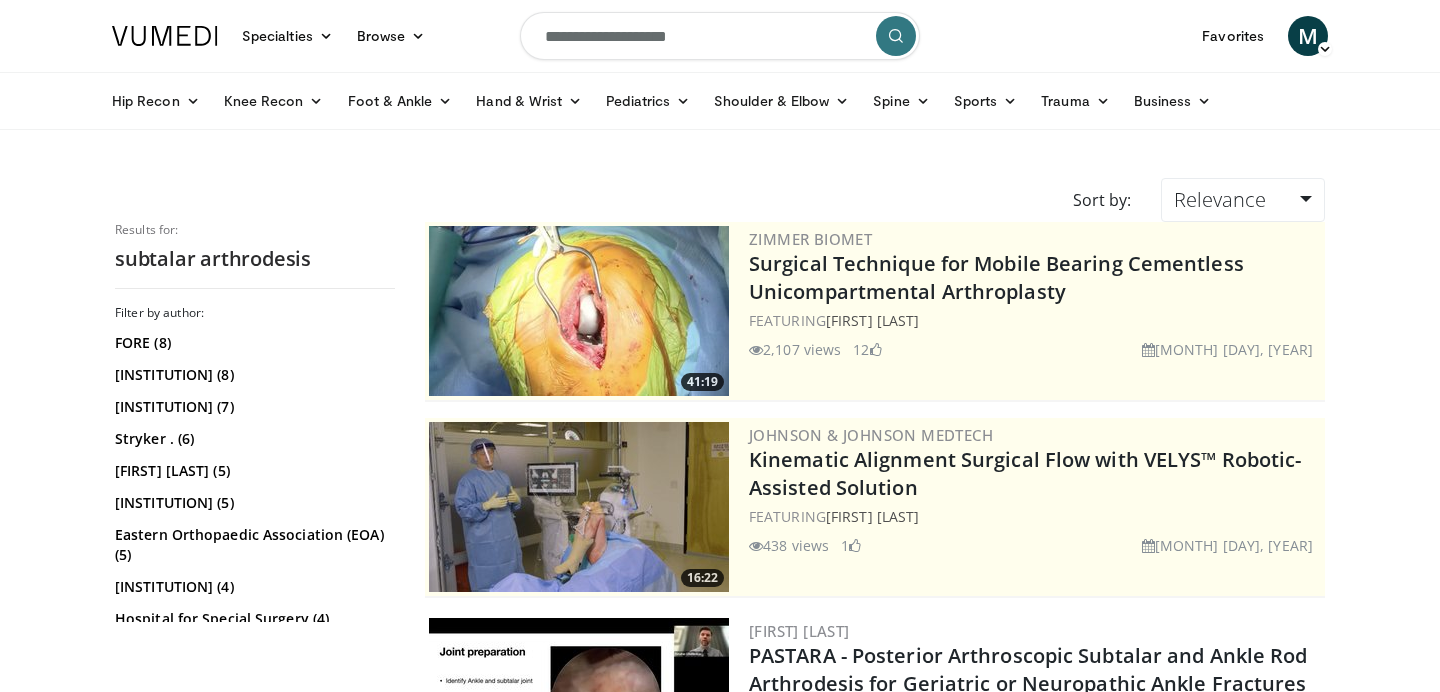 click on "**********" at bounding box center [720, 36] 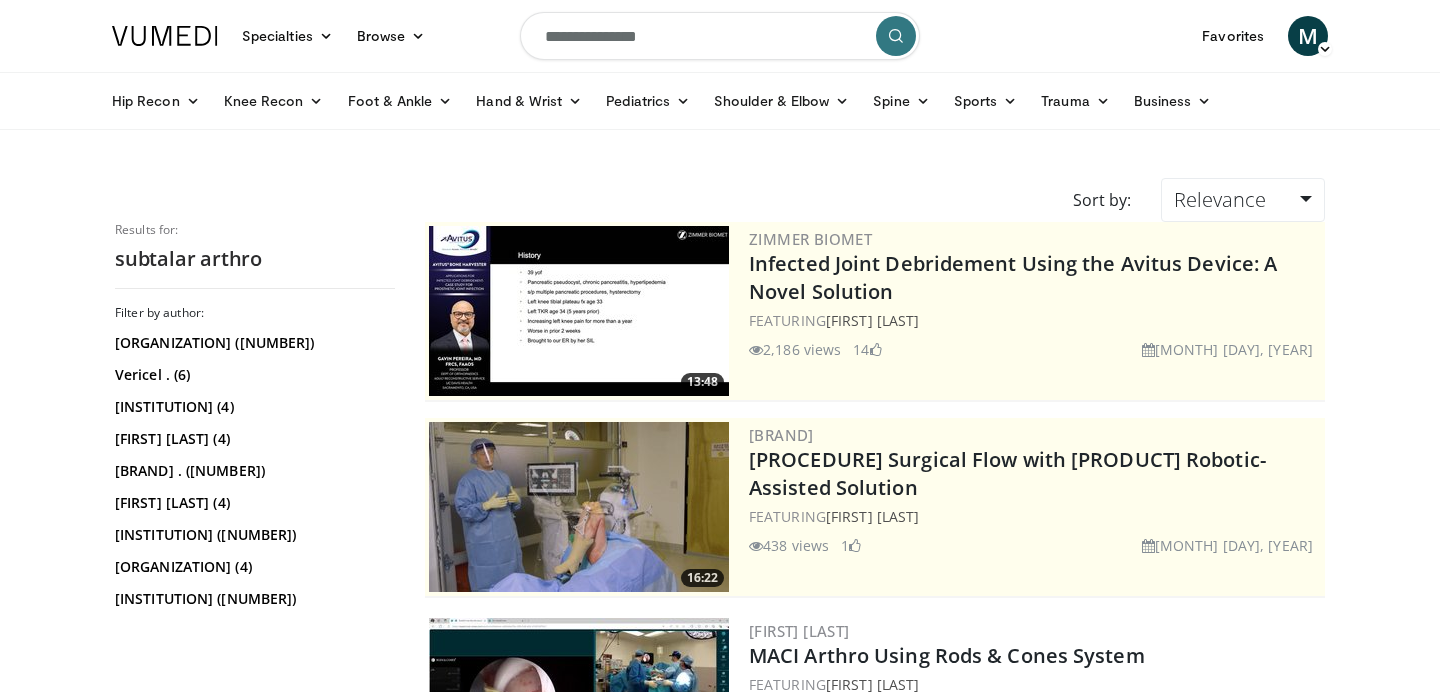 scroll, scrollTop: 0, scrollLeft: 0, axis: both 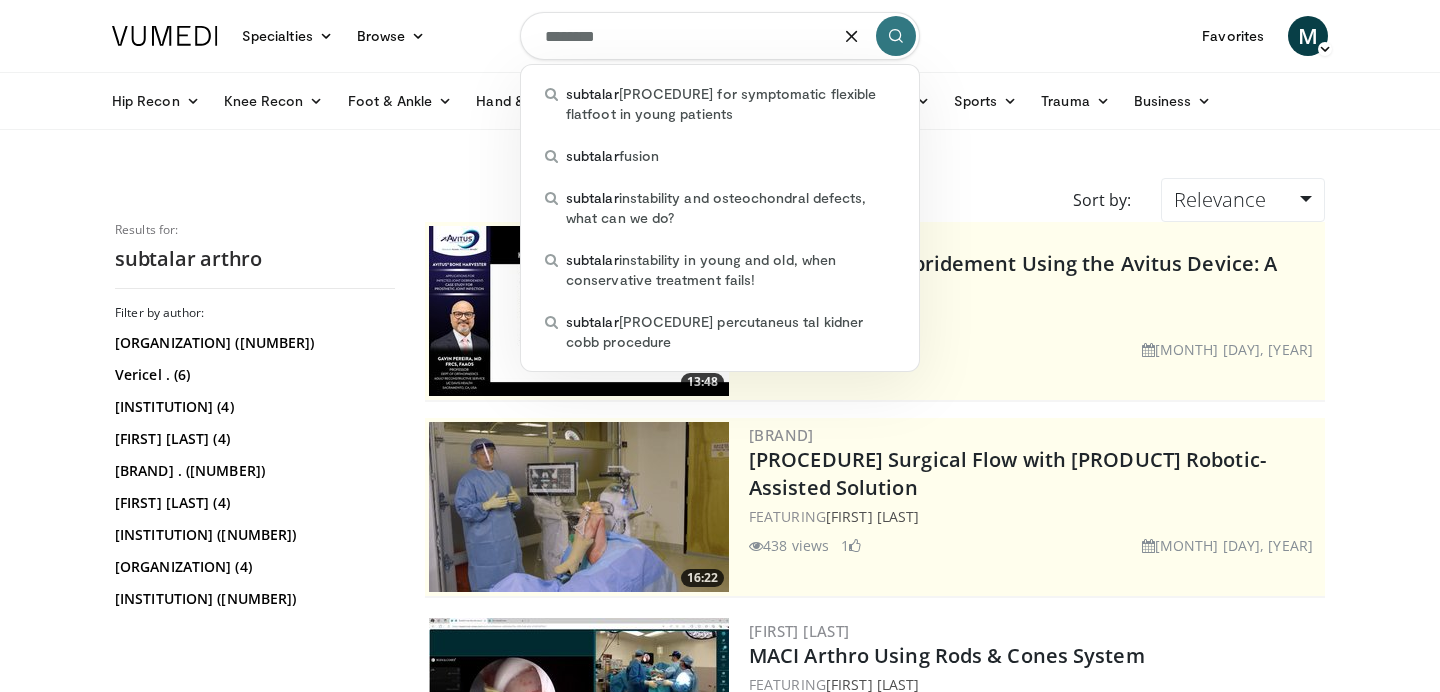 type on "********" 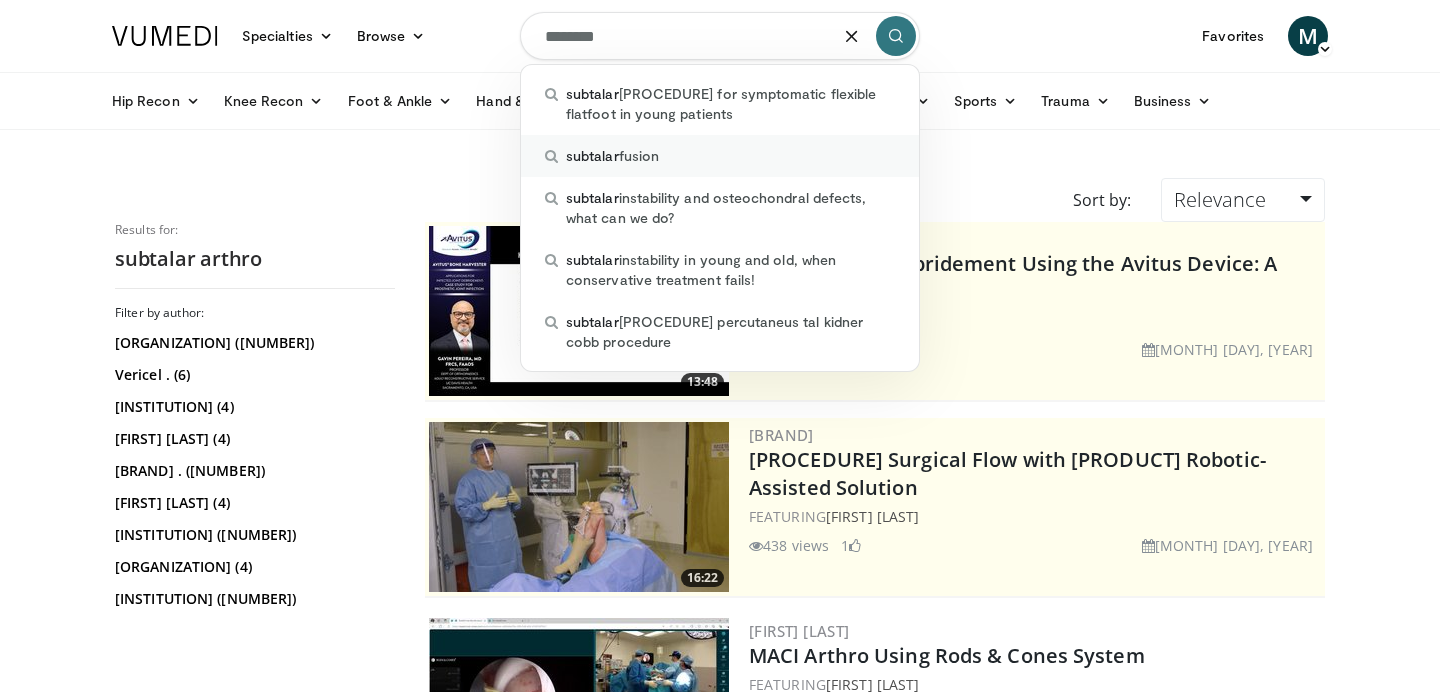 drag, startPoint x: 733, startPoint y: 48, endPoint x: 635, endPoint y: 159, distance: 148.07092 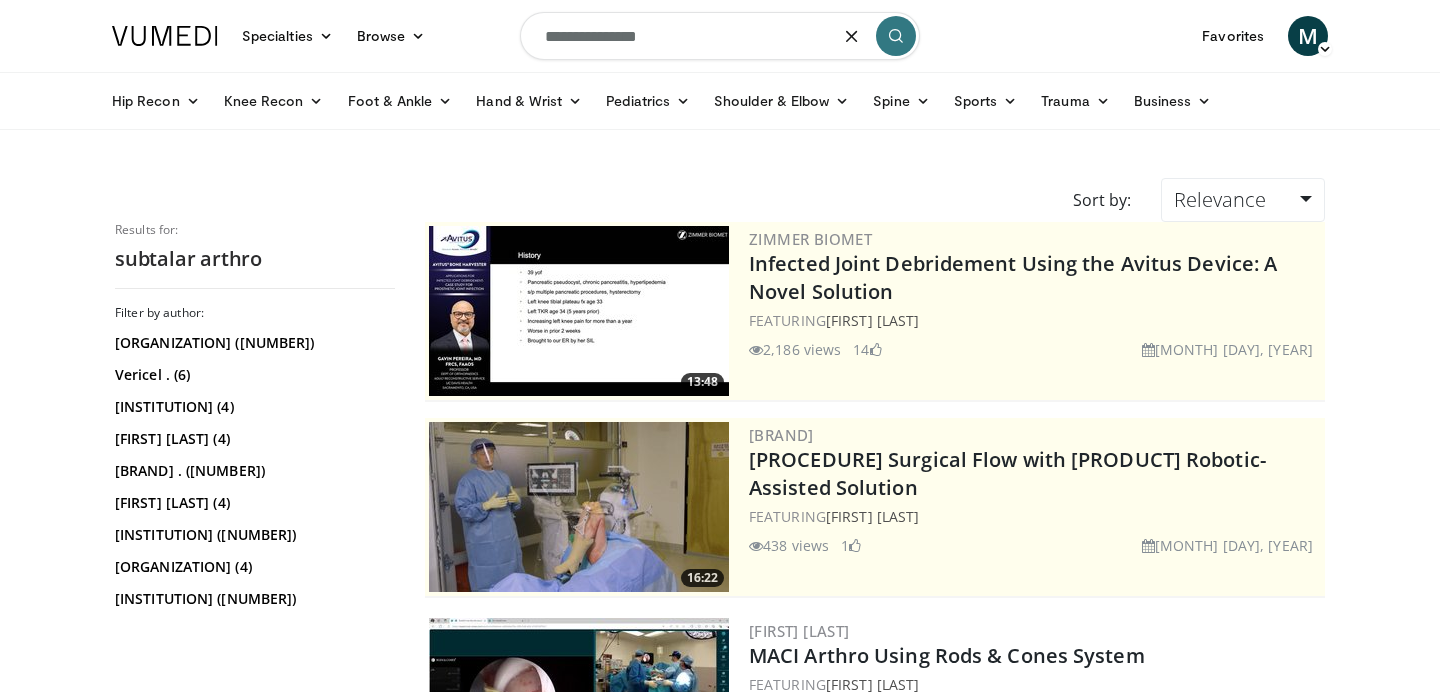 click on "Specialties
[SPECIALTY]
[SPECIALTY]
[SPECIALTY]
[SPECIALTY]
[SPECIALTY]
[SPECIALTY]
[SPECIALTY]
[SPECIALTY] & [SPECIALTY]
[SPECIALTY]
[SPECIALTY] & [SPECIALTY]
[SPECIALTY]
[SPECIALTY]
[SPECIALTY]
[SPECIALTY]
[SPECIALTY]
[SPECIALTY]
[SPECIALTY]
[SPECIALTY]
[SPECIALTY]
[SPECIALTY]
[SPECIALTY]
[SPECIALTY]
[SPECIALTY]
[SPECIALTY]
[SPECIALTY]
[SPECIALTY]
[SPECIALTY]
[SPECIALTY]" at bounding box center (720, 2883) 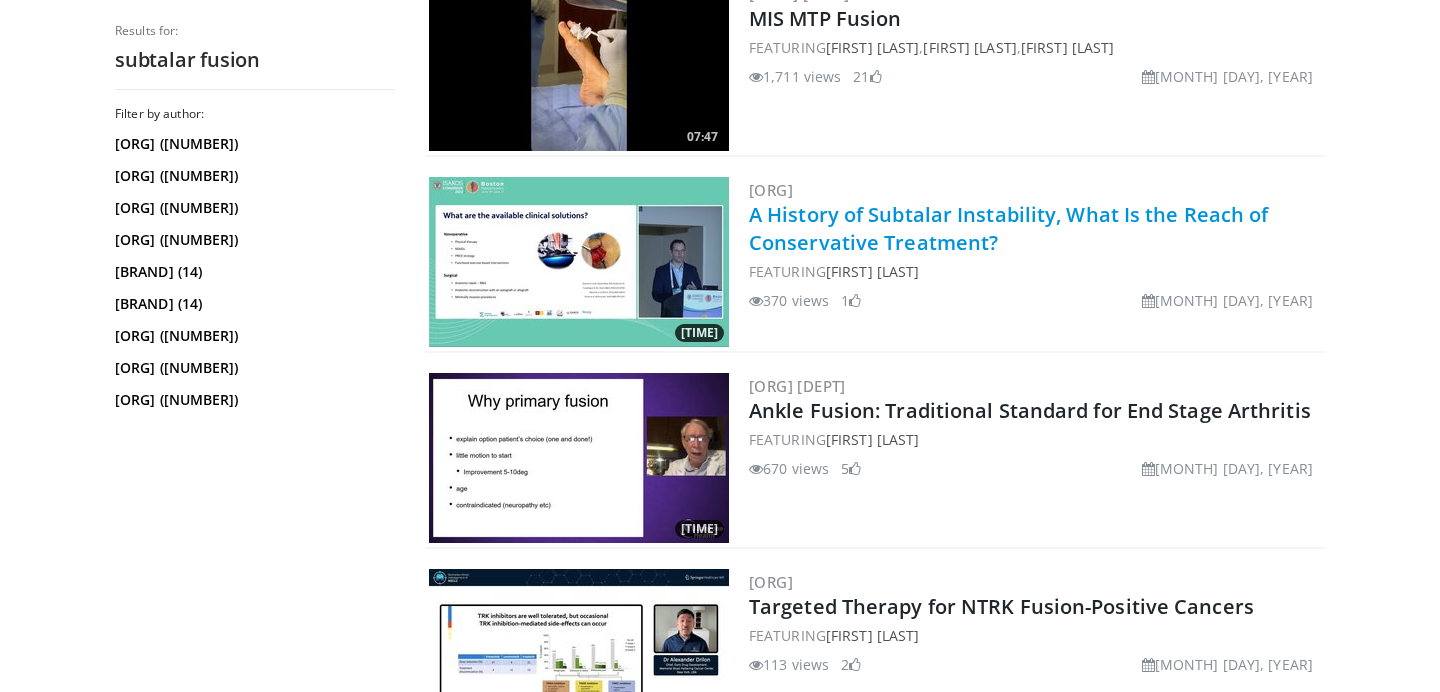 scroll, scrollTop: 1867, scrollLeft: 0, axis: vertical 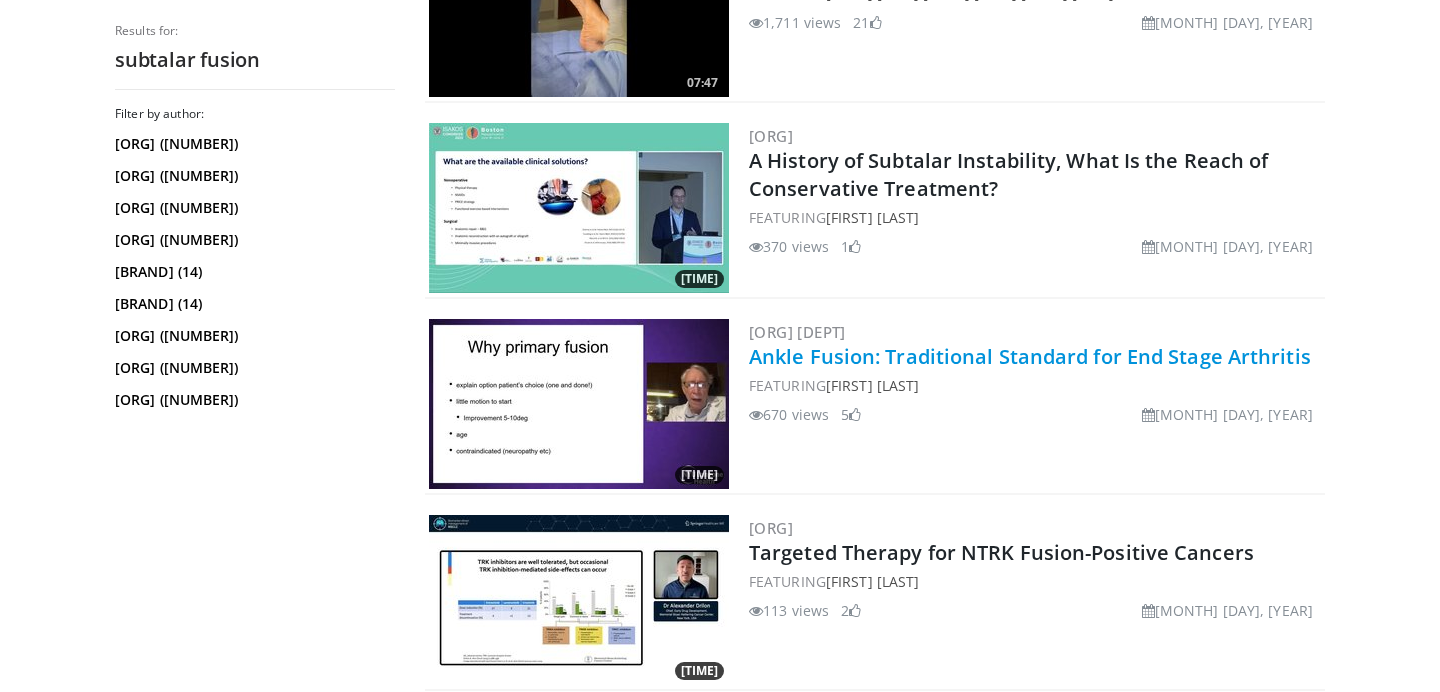 click on "Ankle Fusion: Traditional Standard for End Stage Arthritis" at bounding box center (1030, 356) 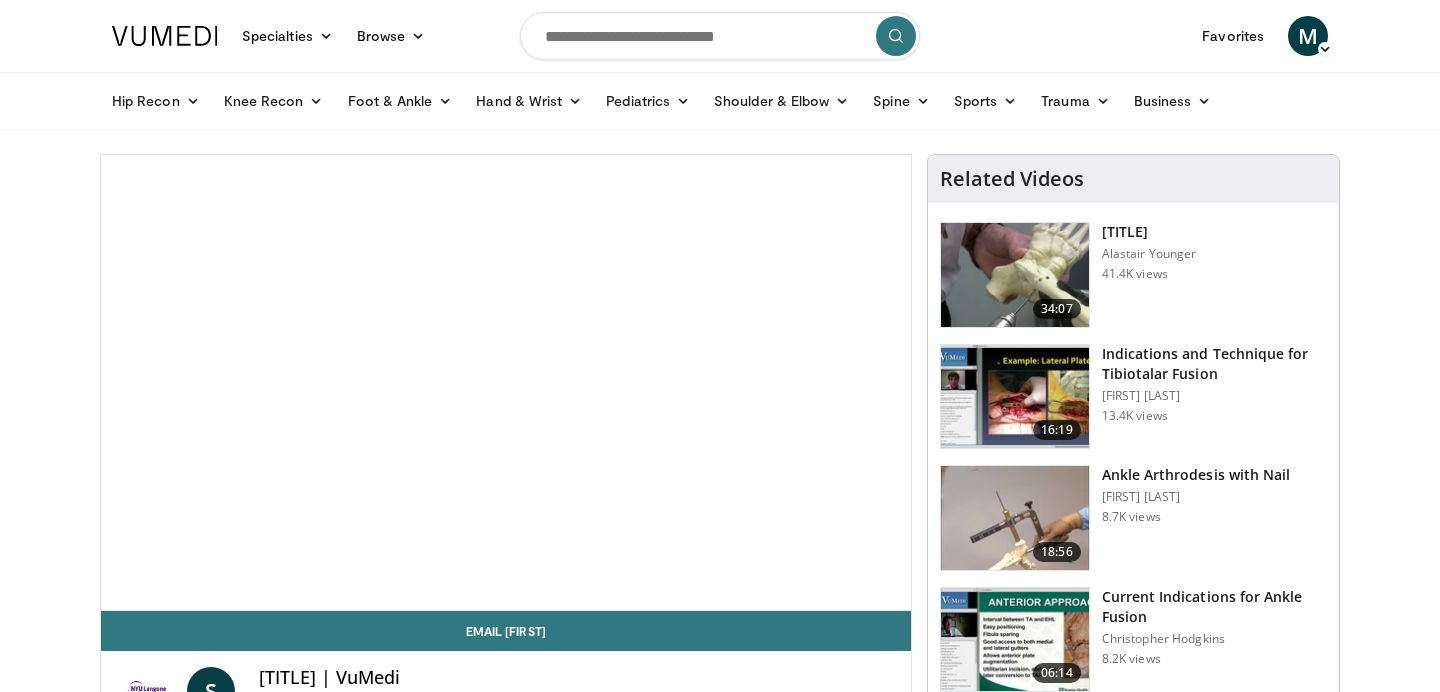 scroll, scrollTop: 0, scrollLeft: 0, axis: both 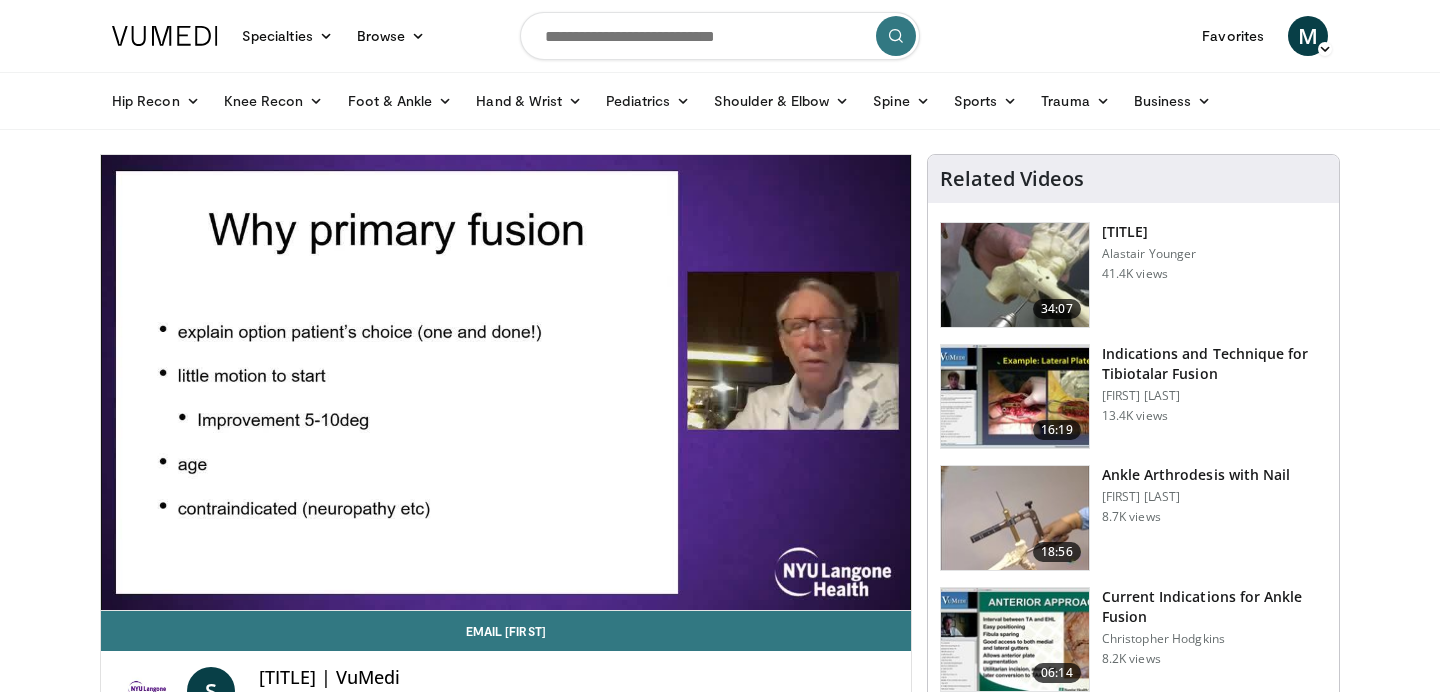 click at bounding box center [506, 382] 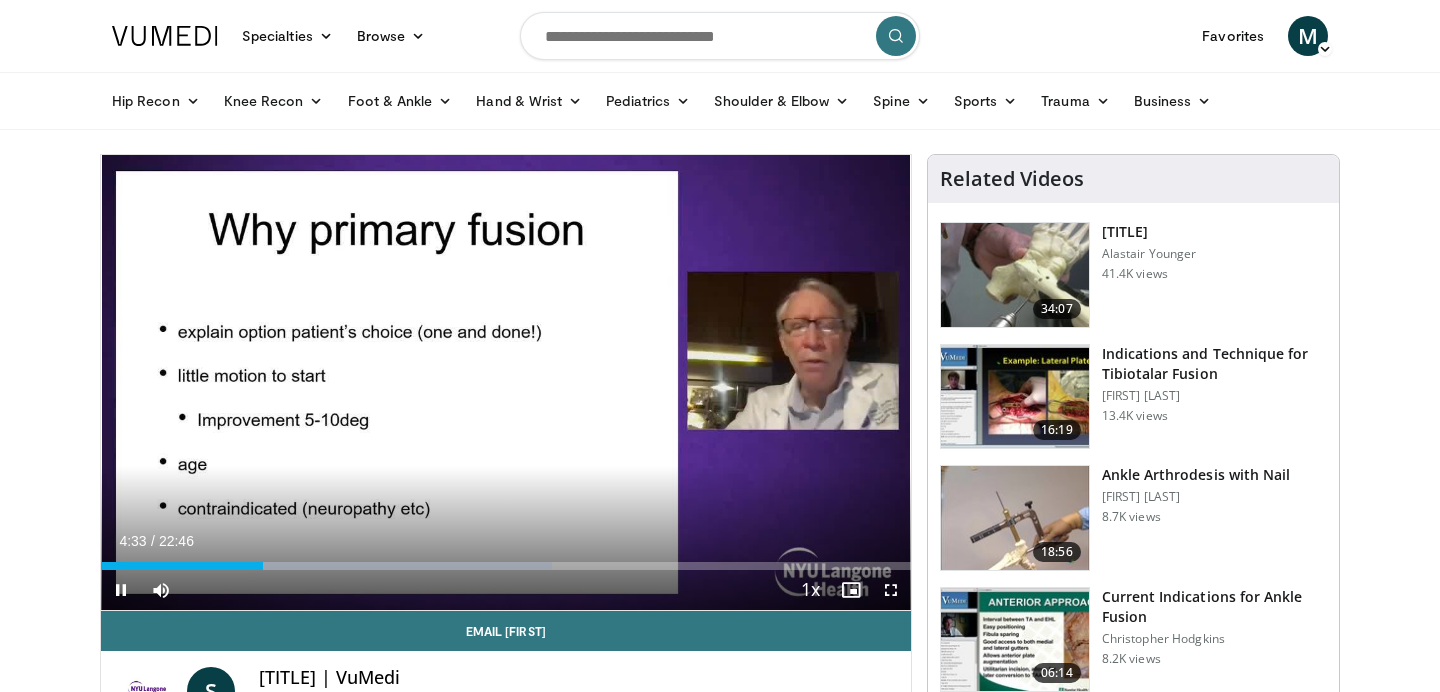 scroll, scrollTop: 0, scrollLeft: 0, axis: both 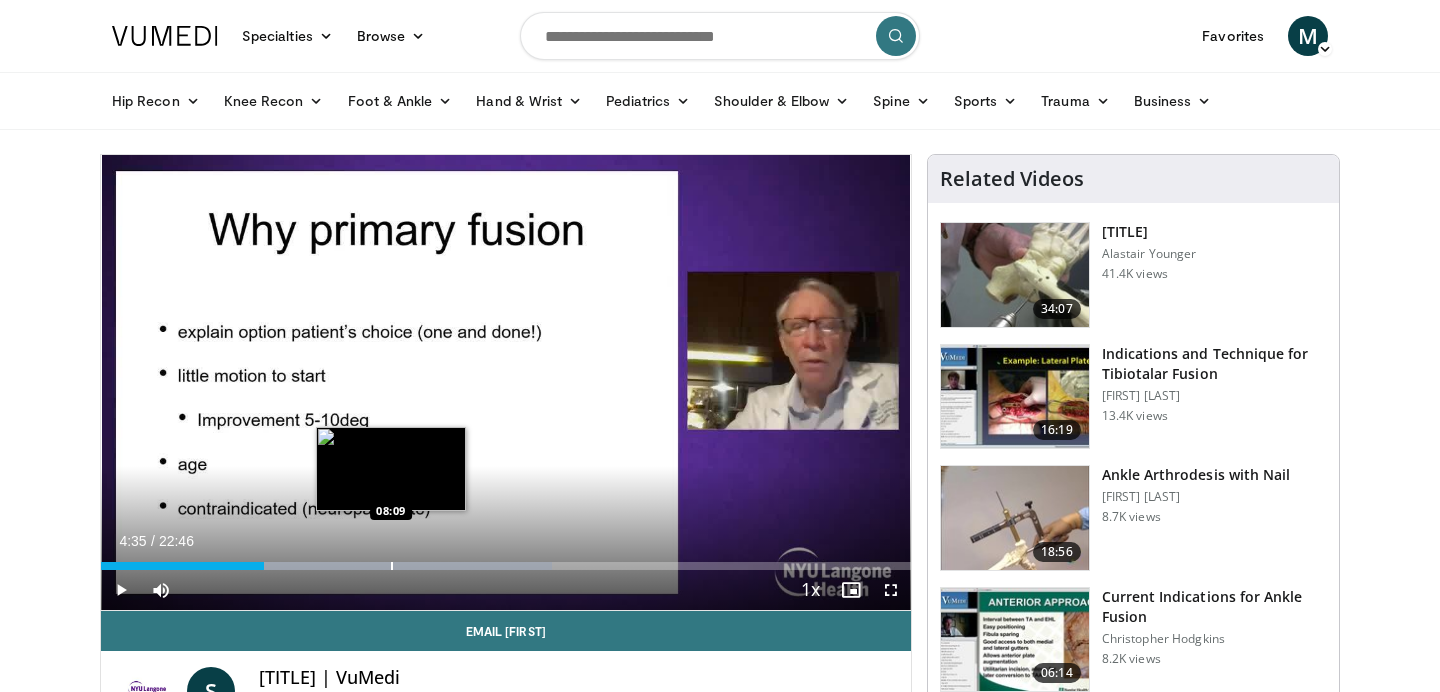 click on "Loaded :  55.69% 04:35 08:09" at bounding box center (506, 560) 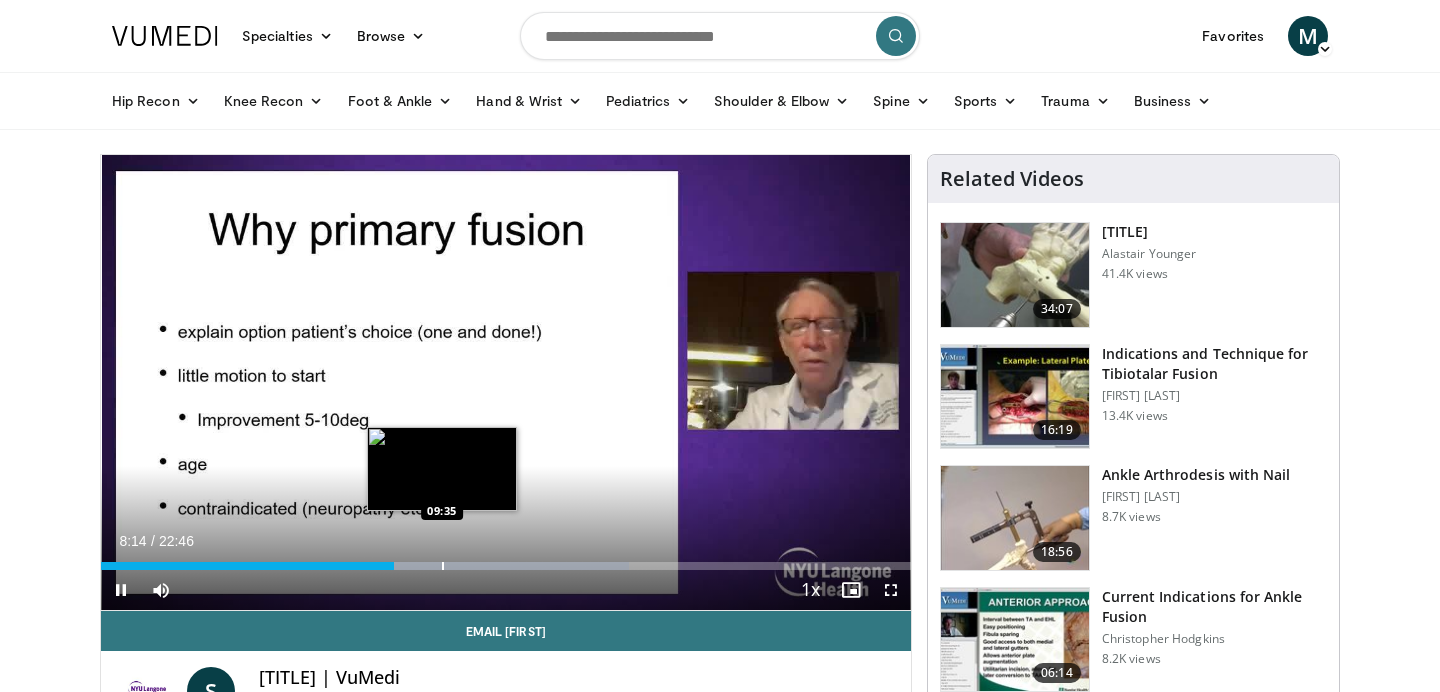 click at bounding box center [443, 566] 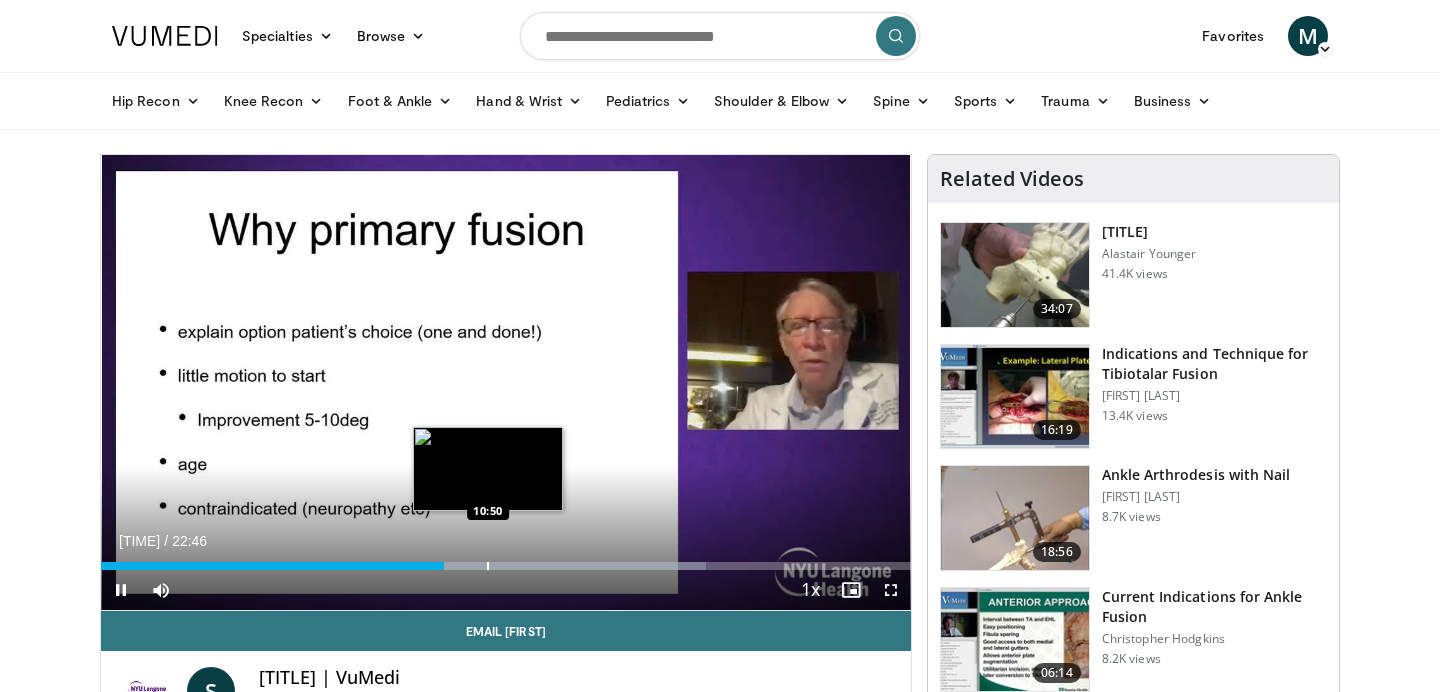 click at bounding box center (488, 566) 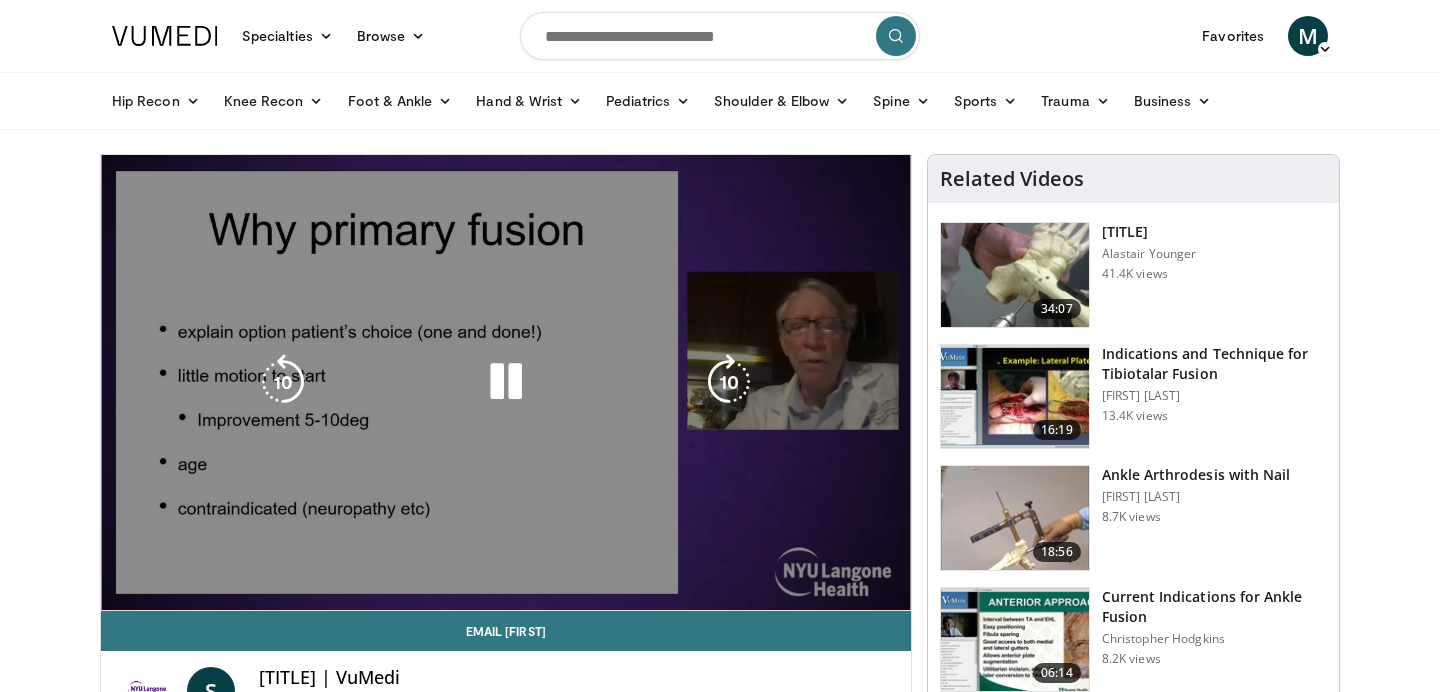 click on "**********" at bounding box center (506, 383) 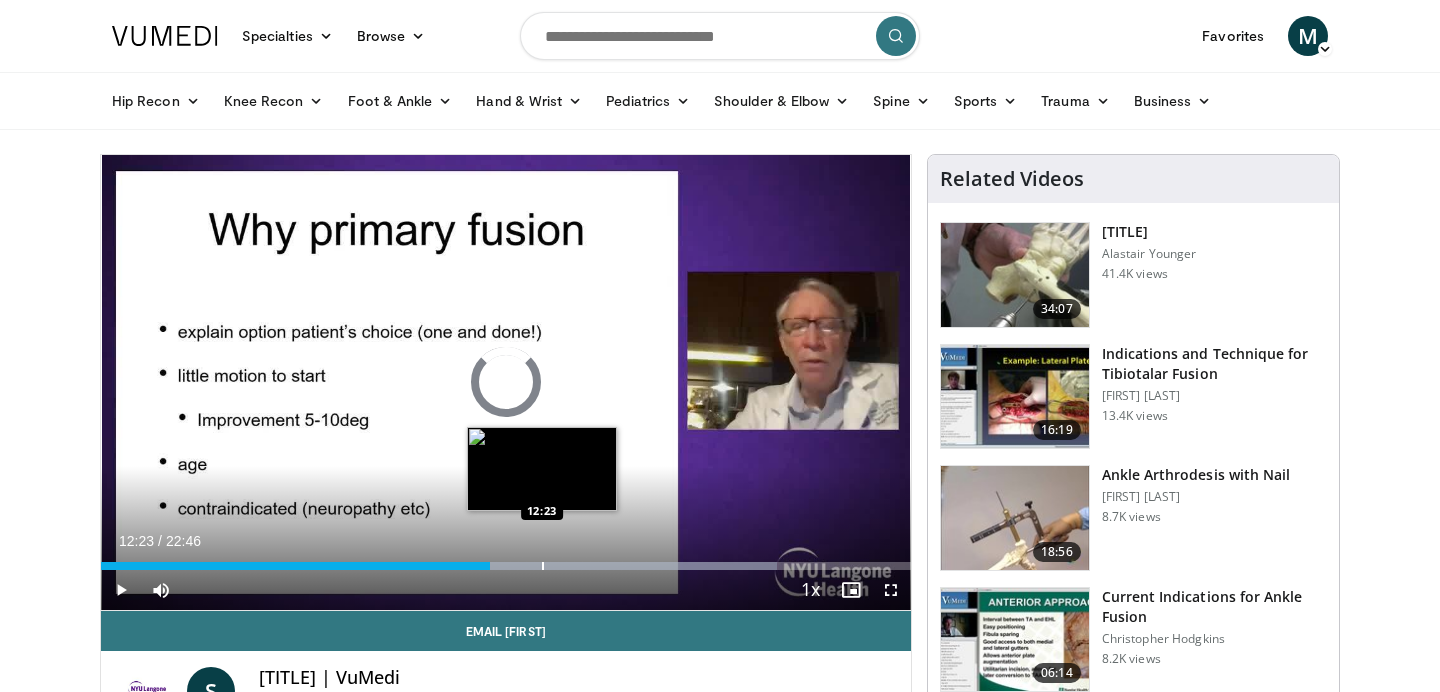 click at bounding box center (543, 566) 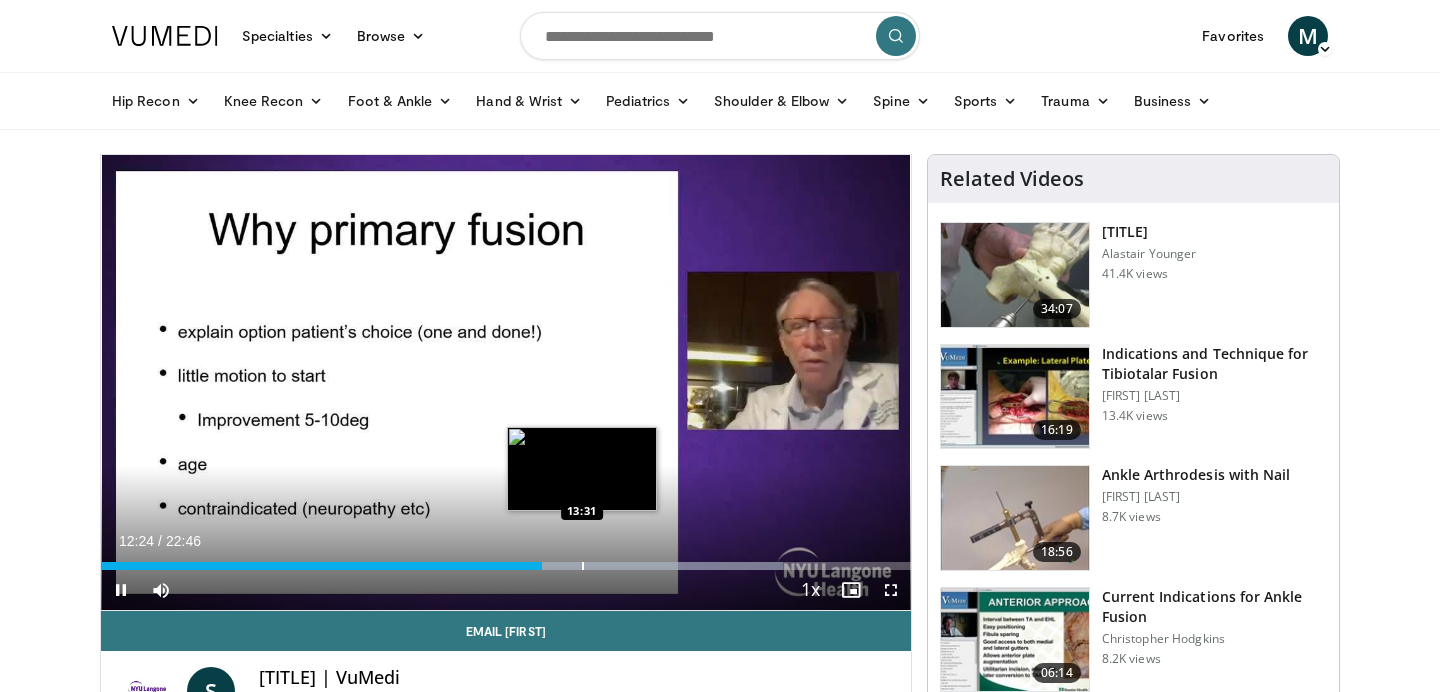 click at bounding box center (583, 566) 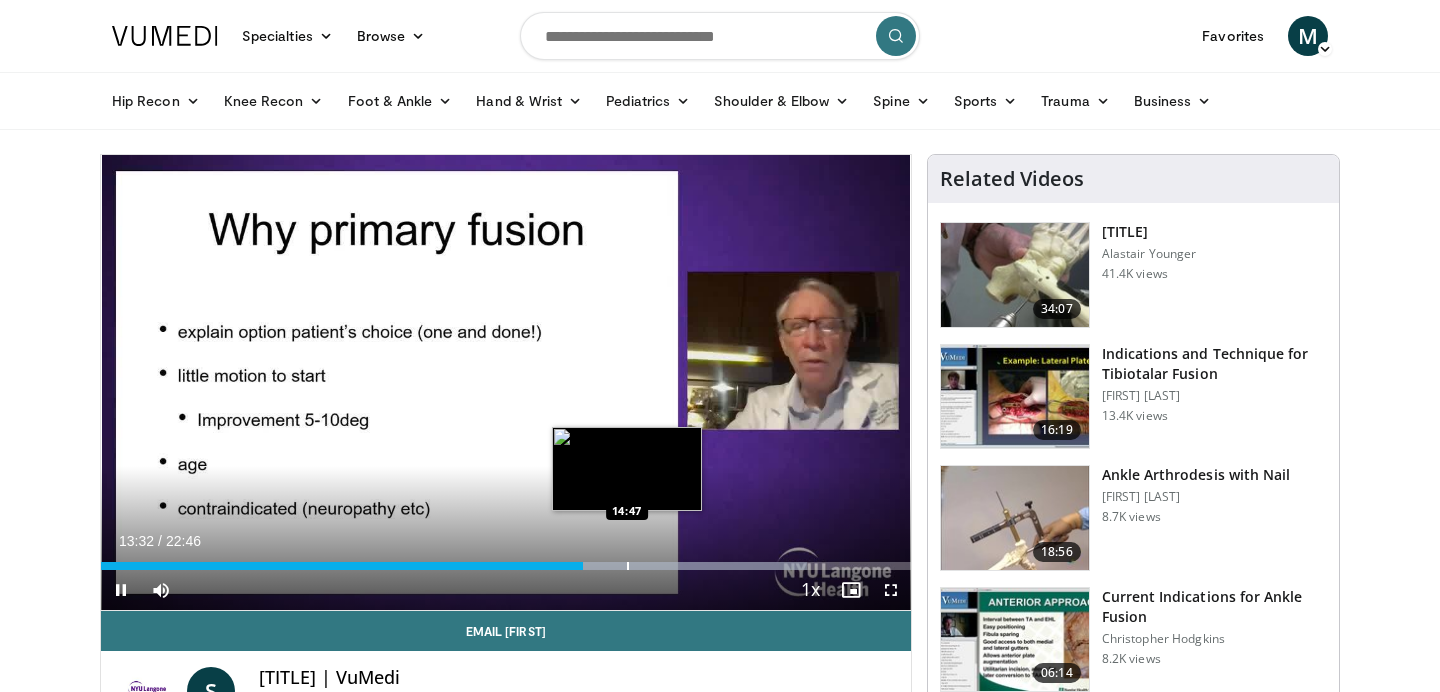 click on "Loaded :  87.14% 13:32 14:47" at bounding box center (506, 560) 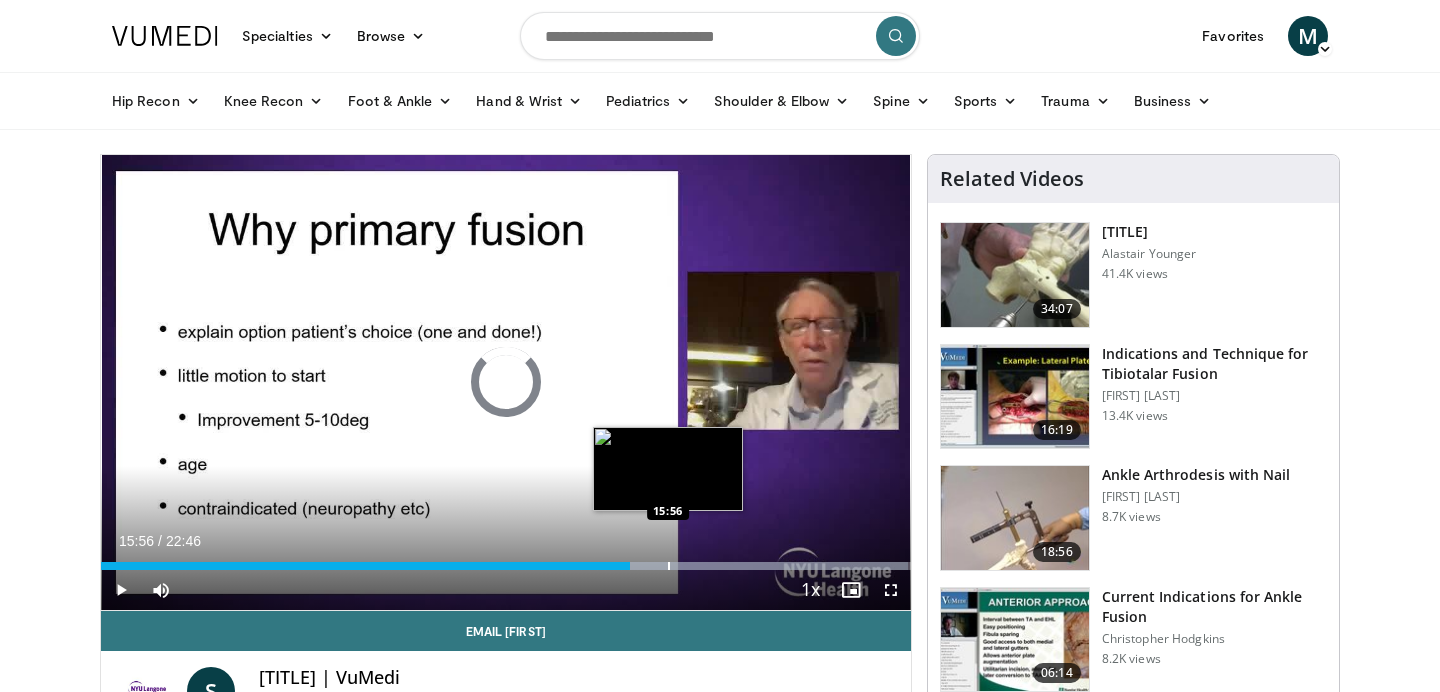 click at bounding box center (669, 566) 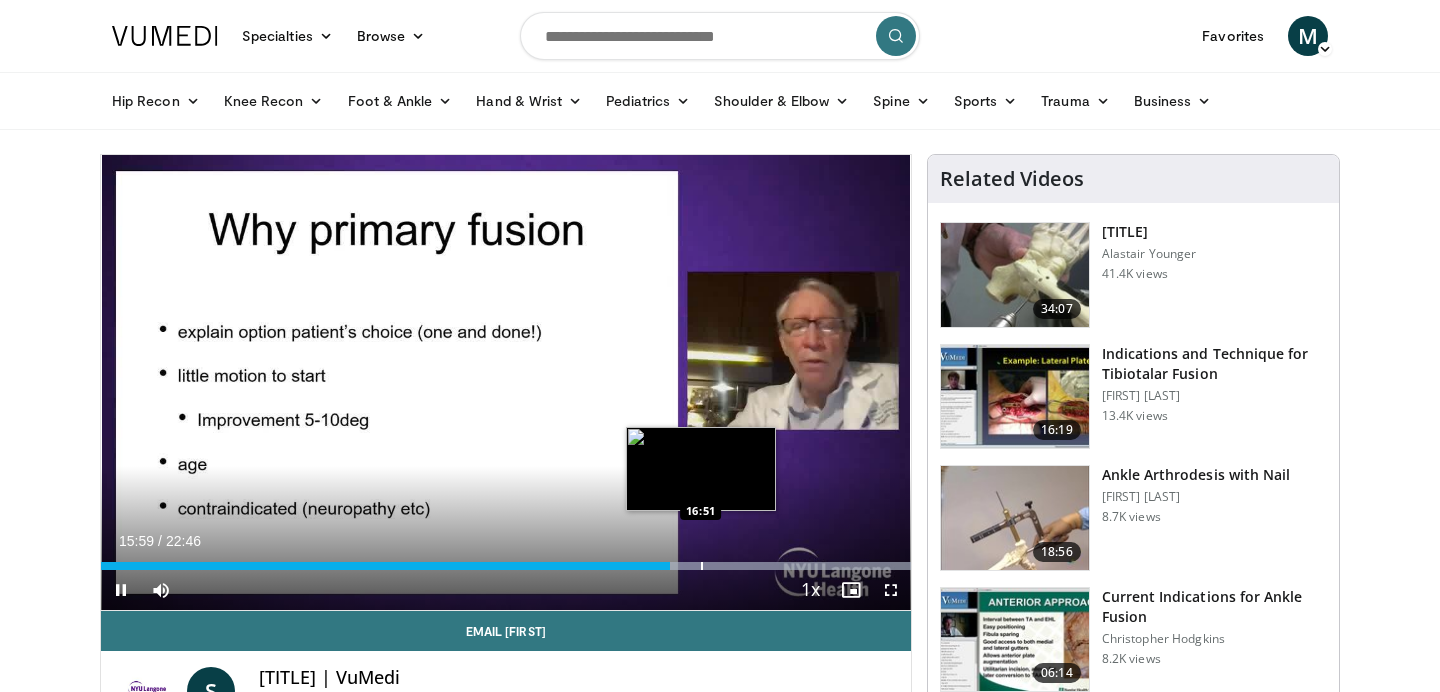 click at bounding box center (702, 566) 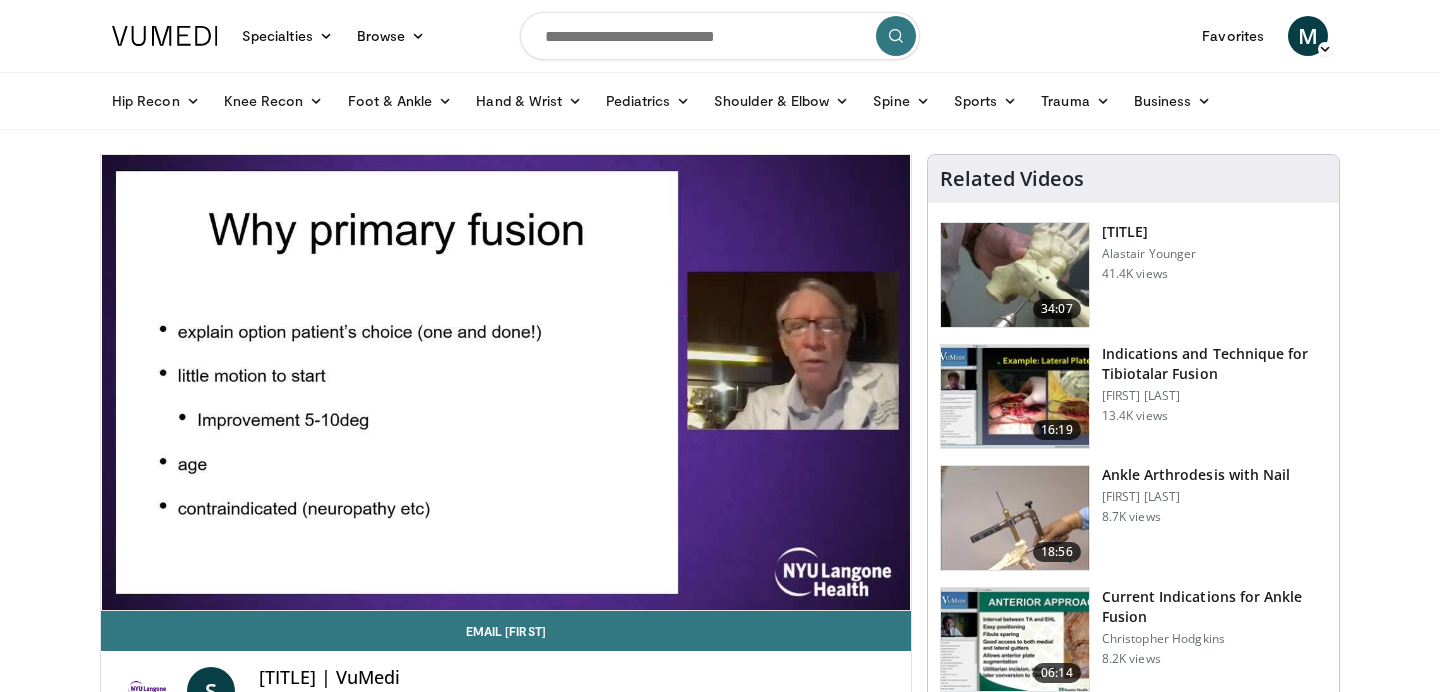 click on "**********" at bounding box center (506, 383) 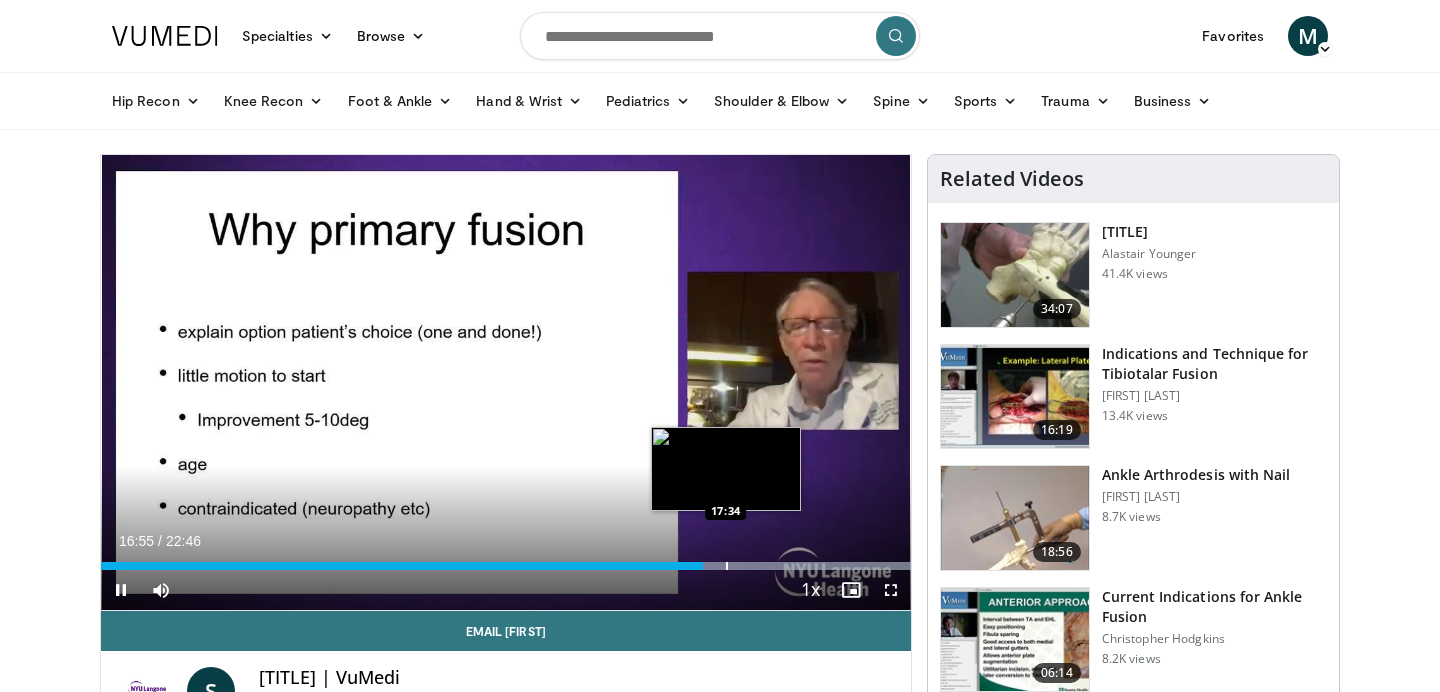 click at bounding box center [727, 566] 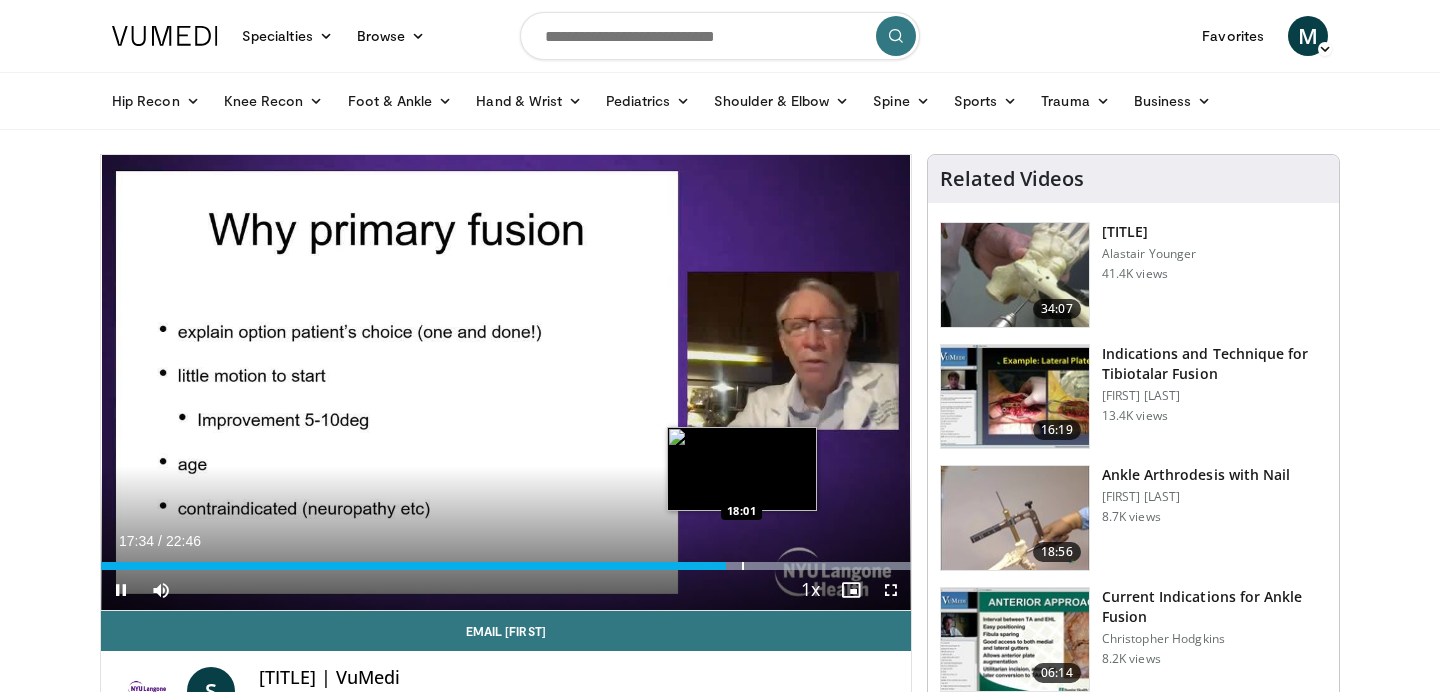 click at bounding box center (743, 566) 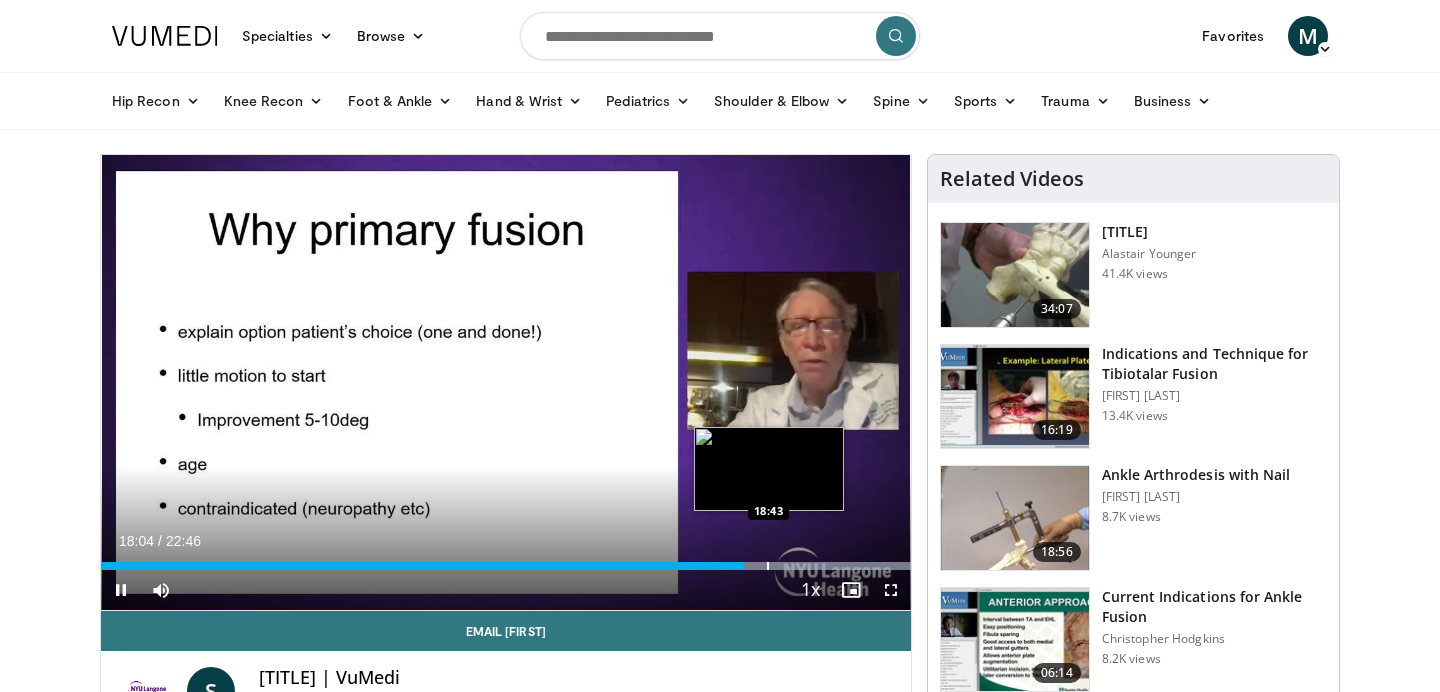 click at bounding box center (768, 566) 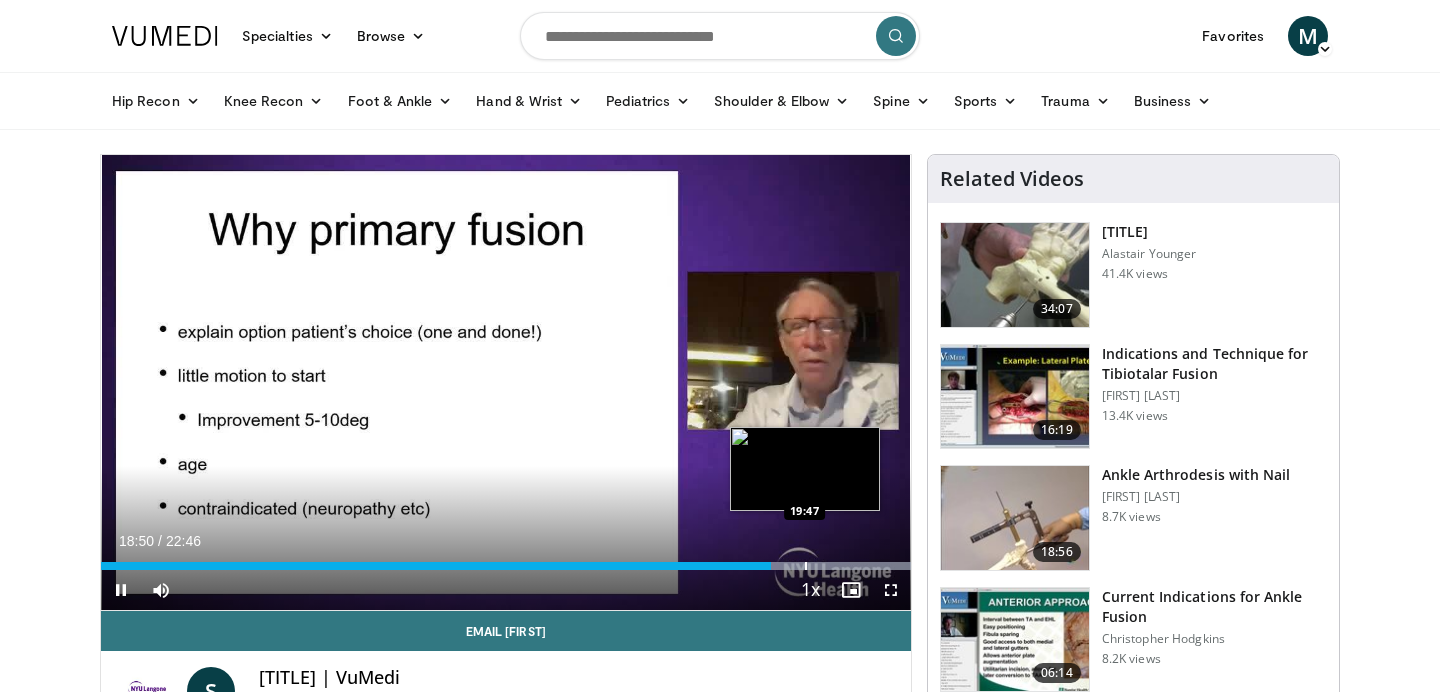 click at bounding box center (806, 566) 